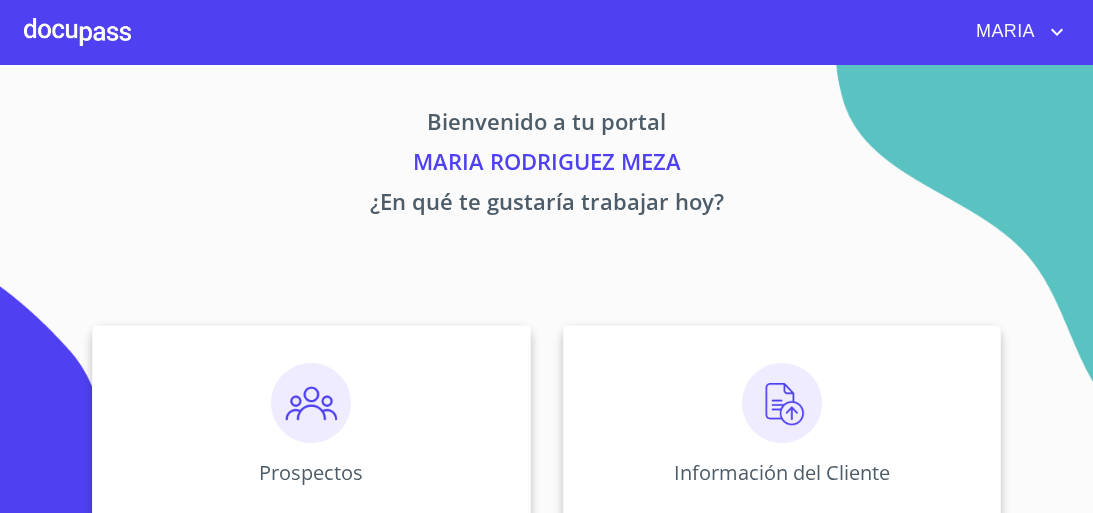scroll, scrollTop: 0, scrollLeft: 0, axis: both 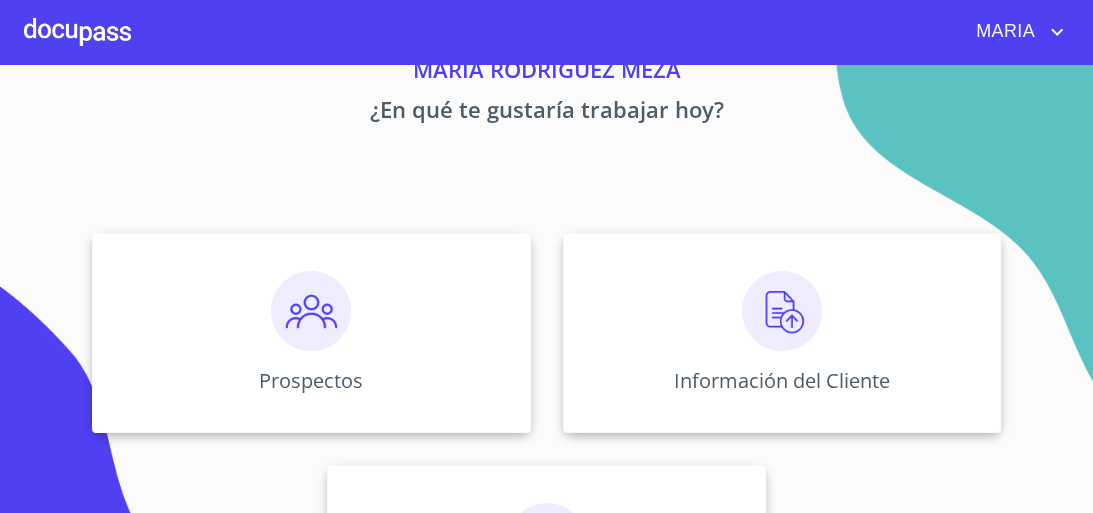 drag, startPoint x: 1080, startPoint y: 292, endPoint x: 1092, endPoint y: 321, distance: 31.38471 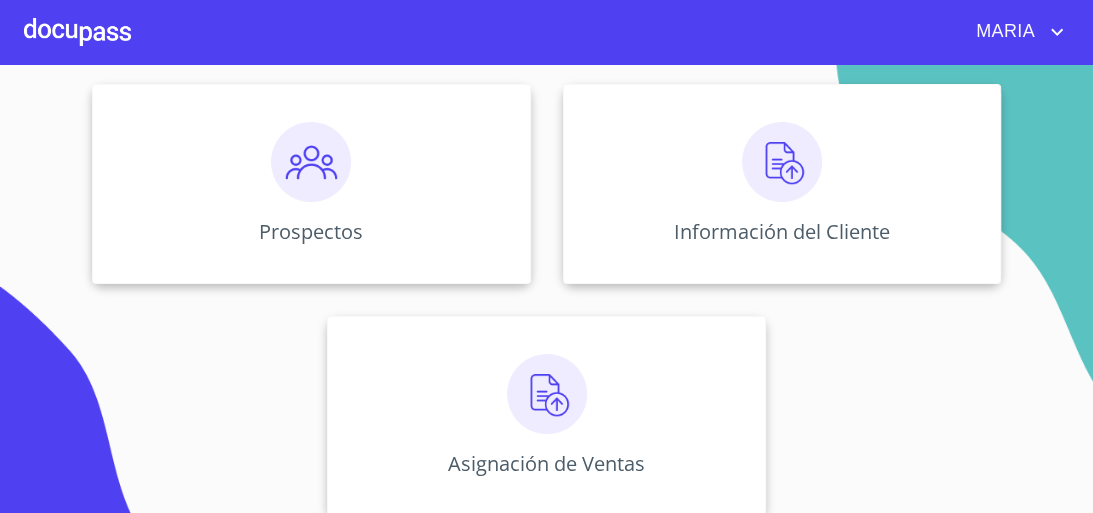 scroll, scrollTop: 257, scrollLeft: 0, axis: vertical 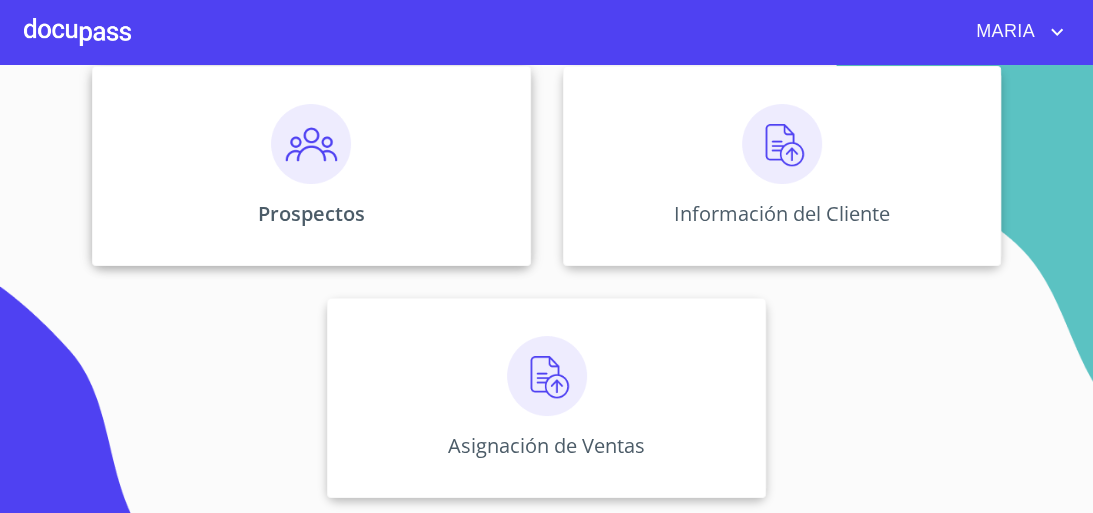 click on "Prospectos" at bounding box center (311, 166) 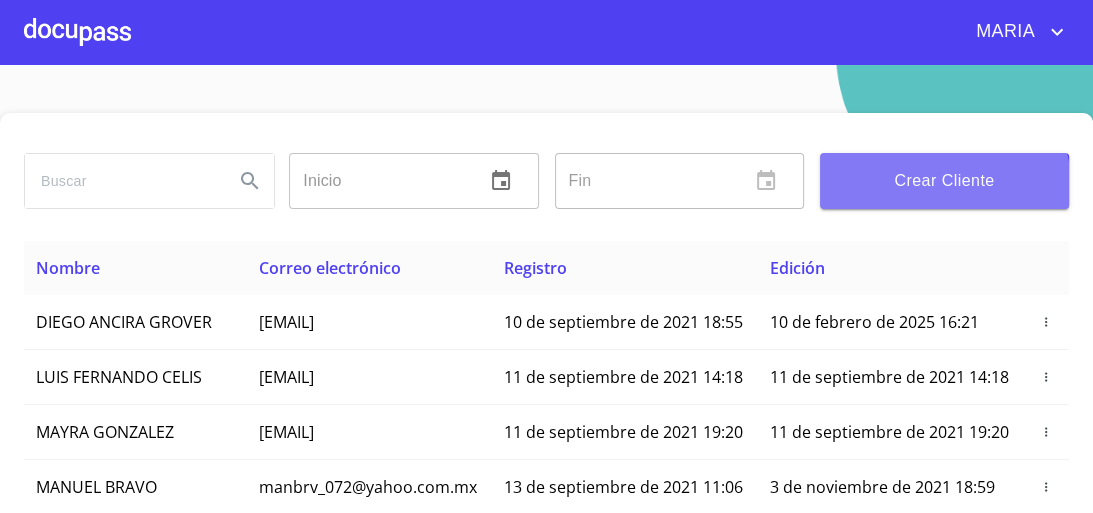 click on "Crear Cliente" at bounding box center [944, 181] 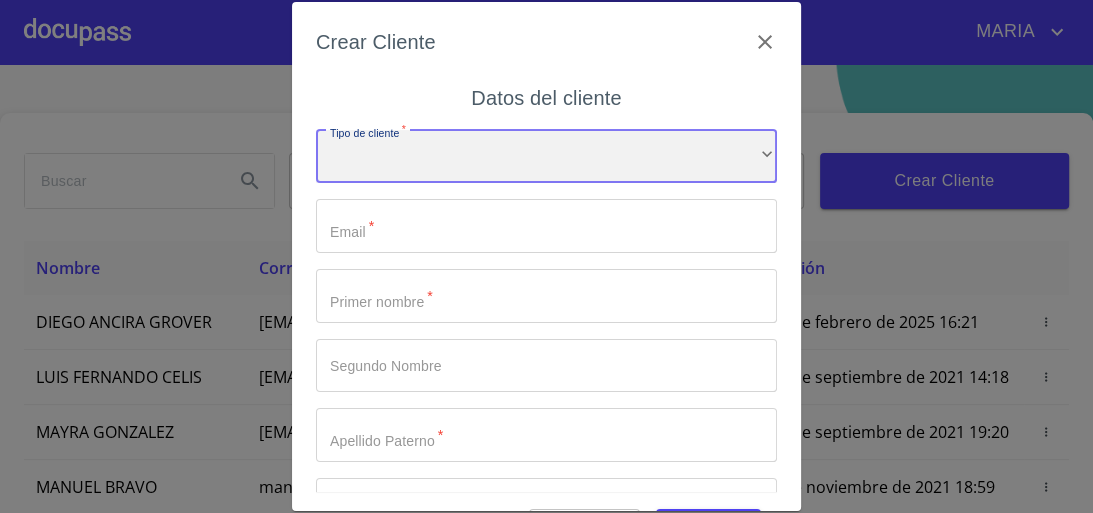 click on "​" at bounding box center [546, 157] 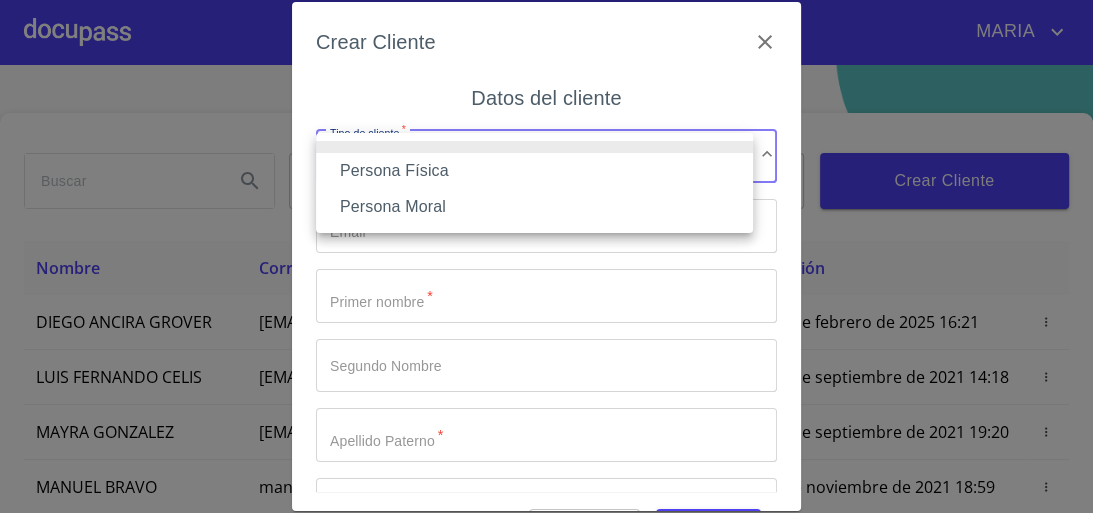 click on "Persona Física" at bounding box center [534, 171] 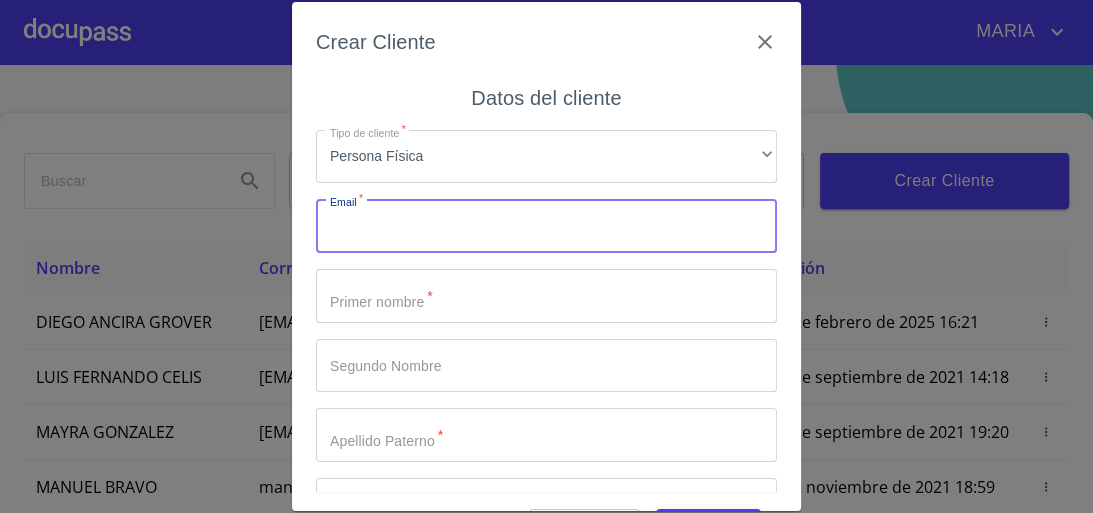 click on "Tipo de cliente   *" at bounding box center (546, 226) 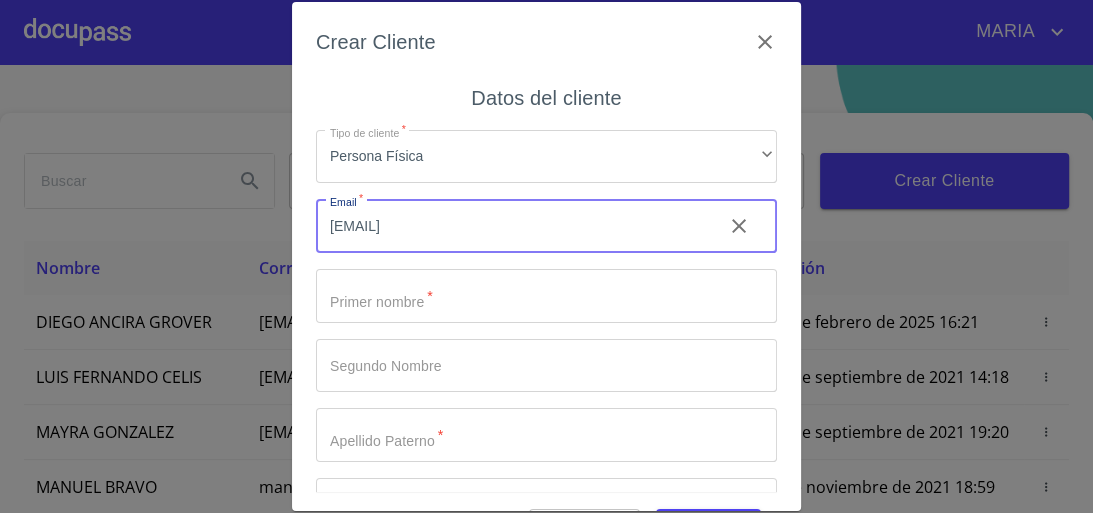 type on "[EMAIL]" 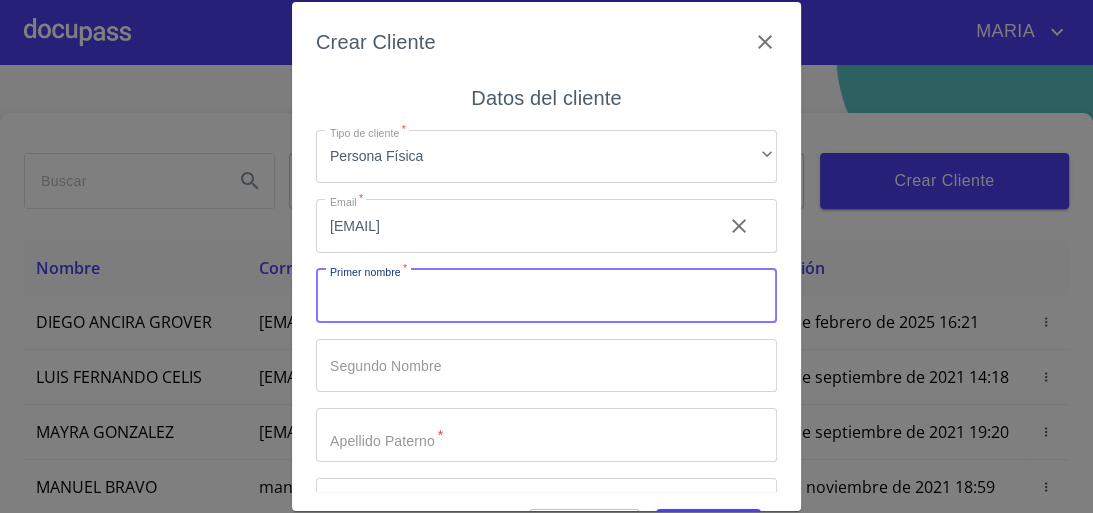 type on "l" 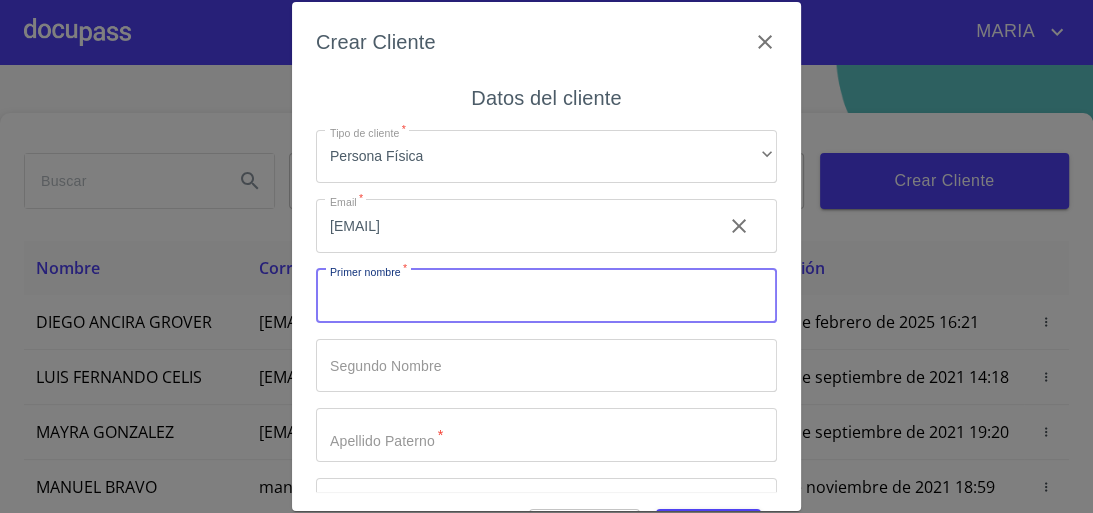 type on "l" 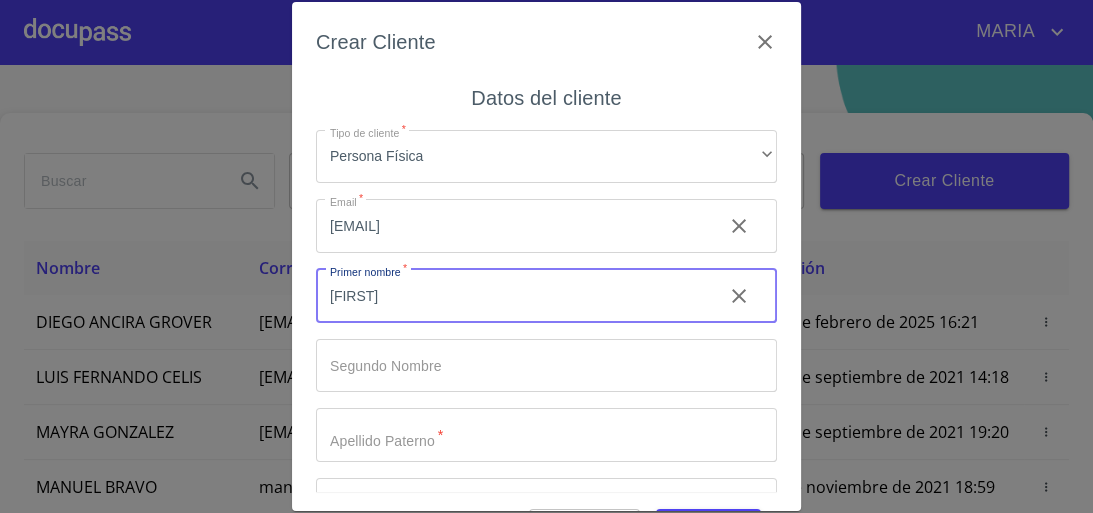 type on "[FIRST]" 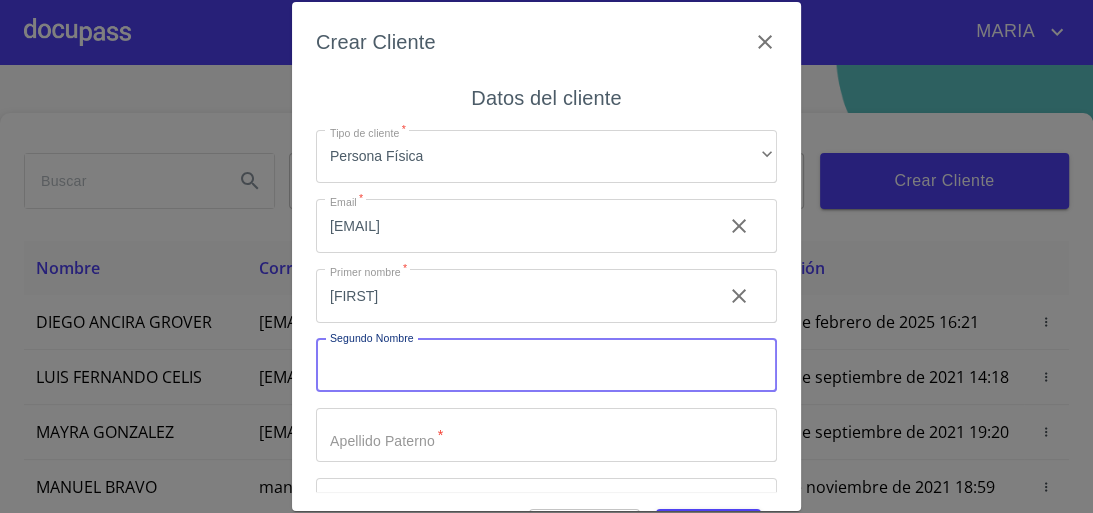 click on "Tipo de cliente   *" at bounding box center (546, 366) 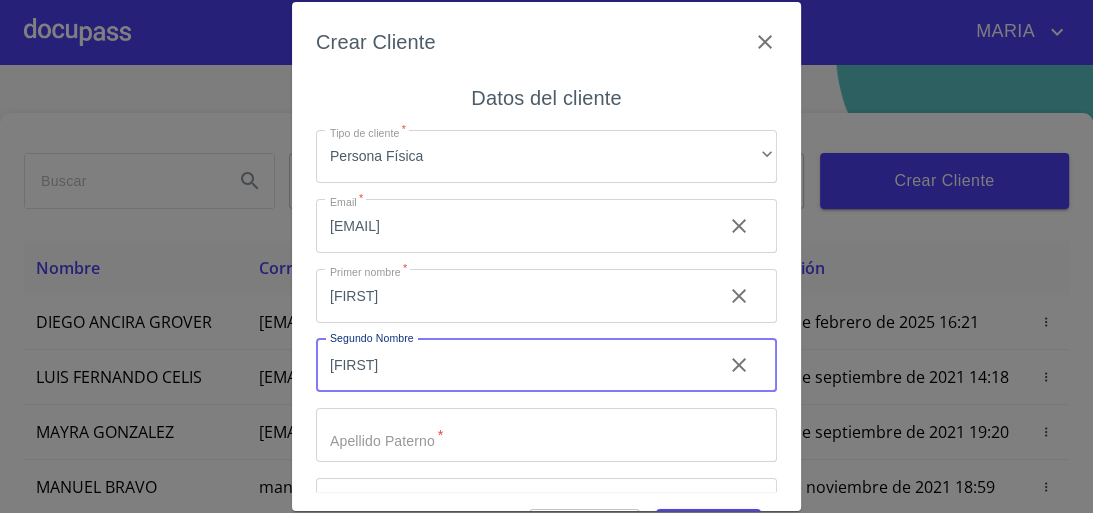 type on "[FIRST]" 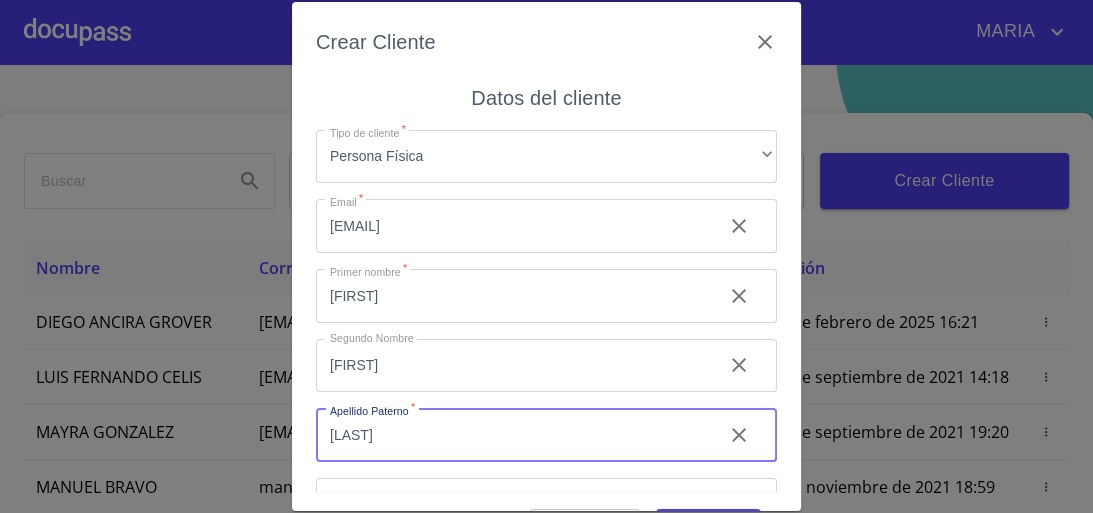 type on "[LAST]" 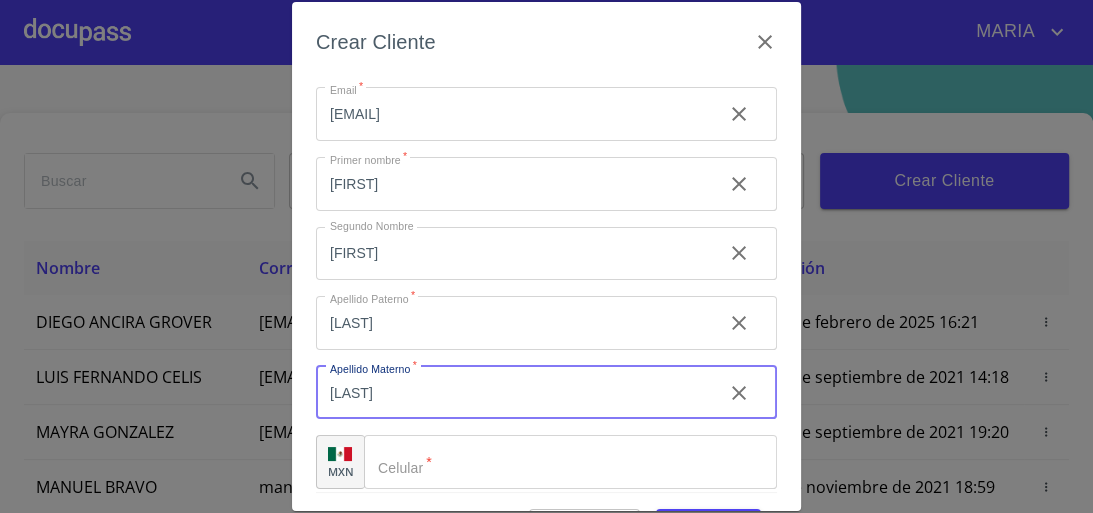 scroll, scrollTop: 125, scrollLeft: 0, axis: vertical 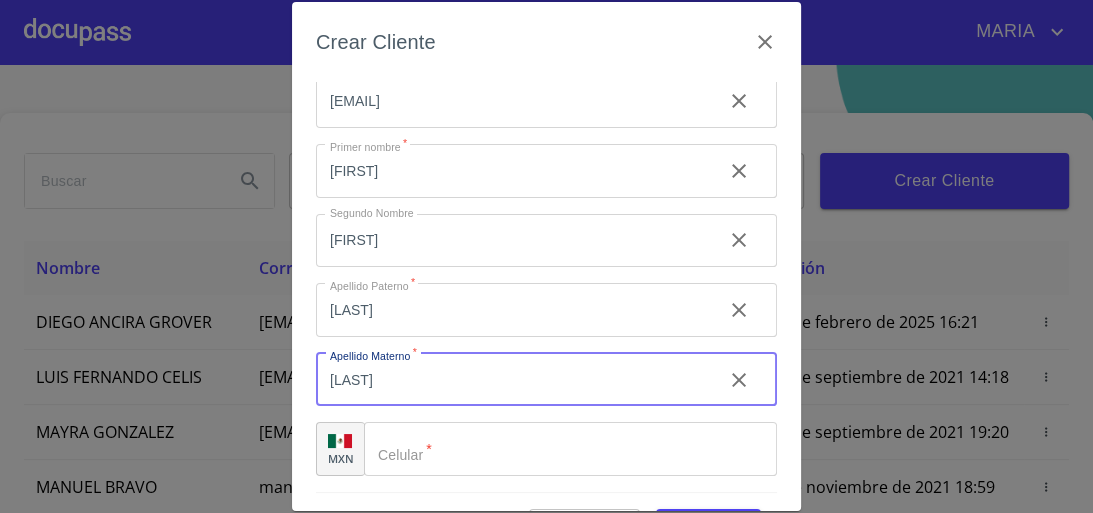 type on "[LAST]" 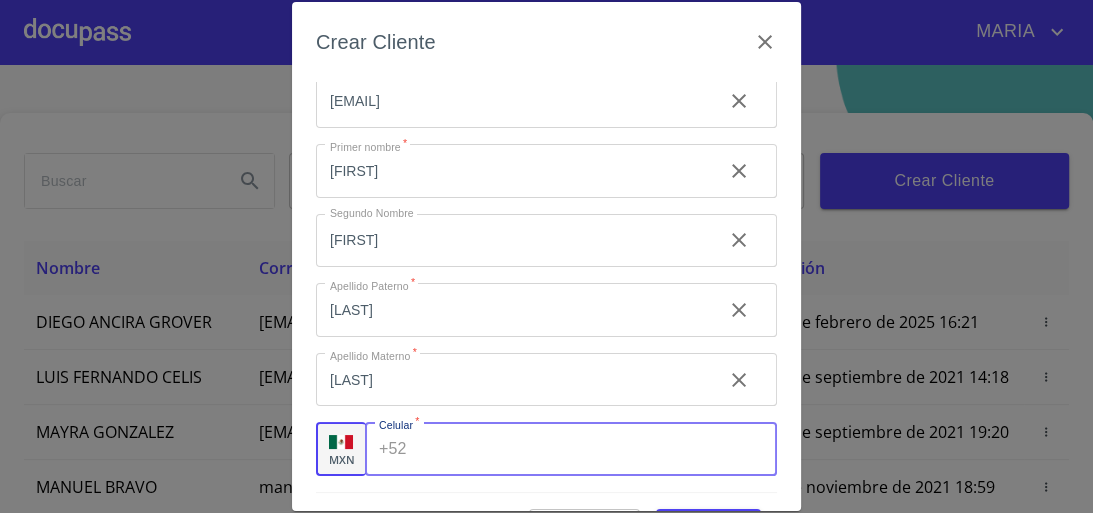 click on "Tipo de cliente   *" at bounding box center [596, 449] 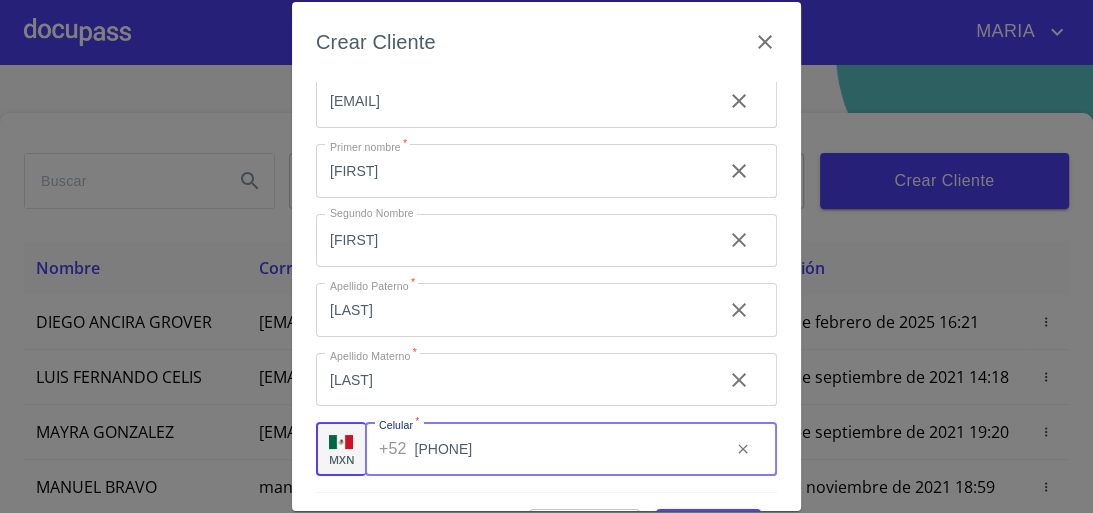 type on "[PHONE]" 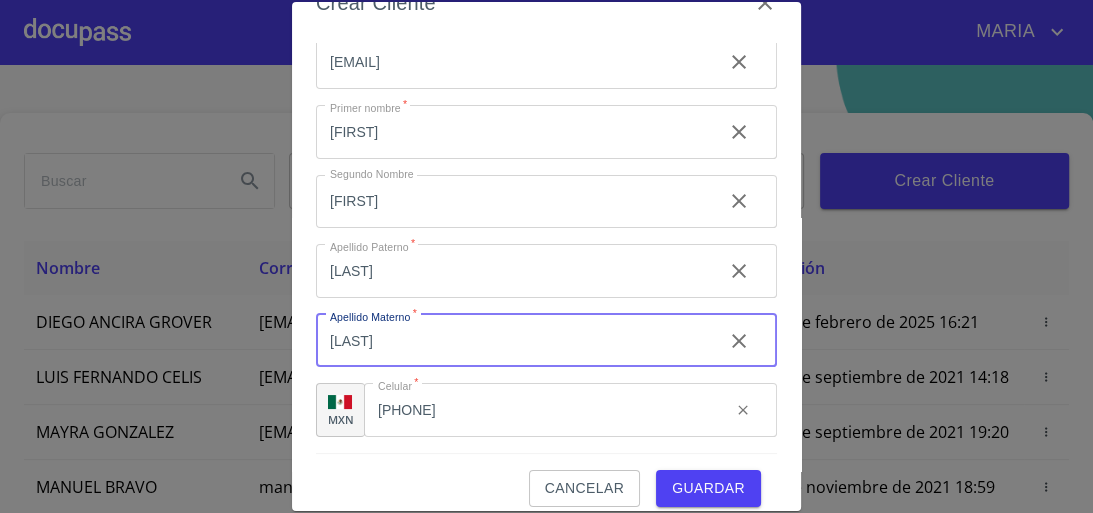 scroll, scrollTop: 57, scrollLeft: 0, axis: vertical 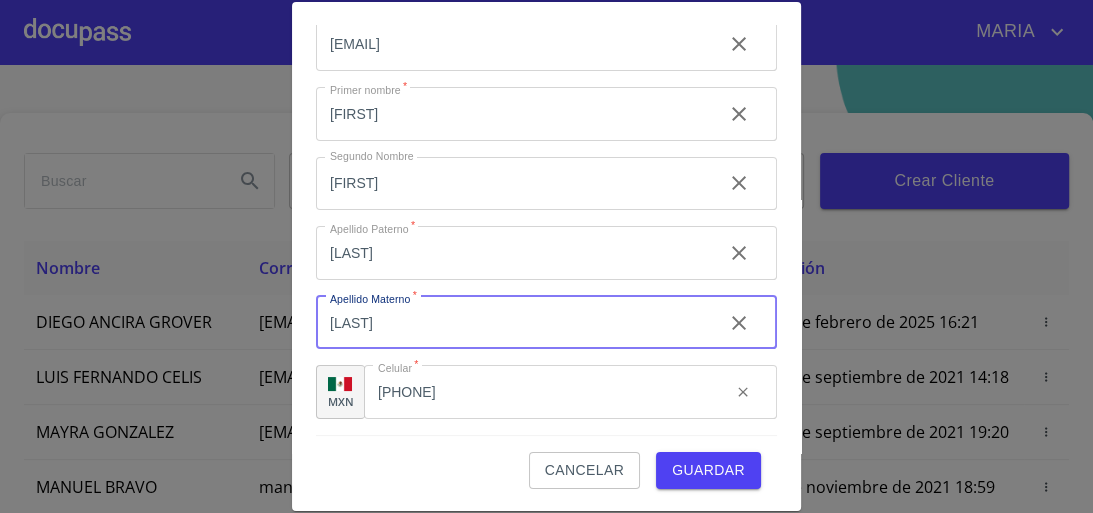 click on "Guardar" at bounding box center [708, 470] 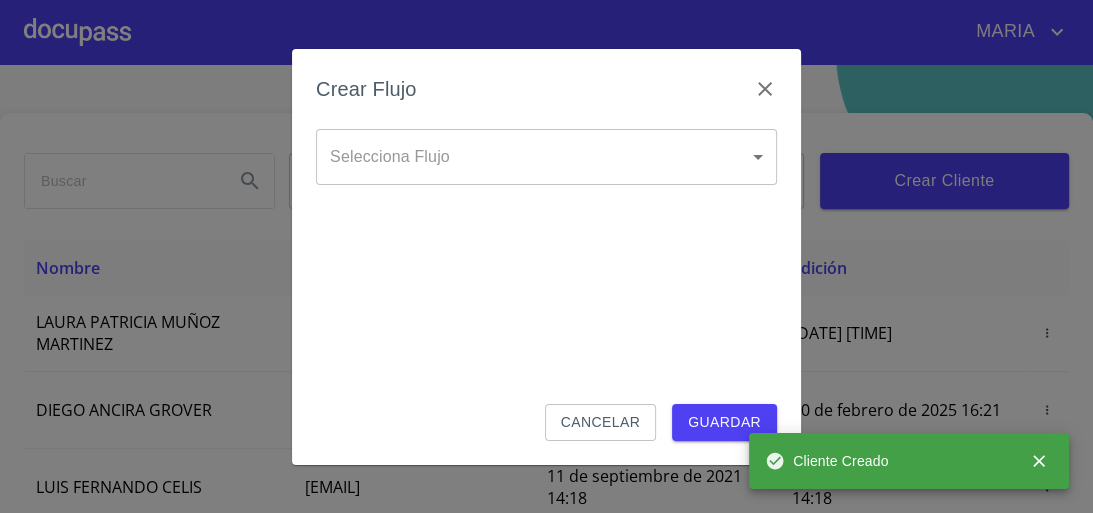 click on "MARIA Inicio ​ Fin ​ Crear Cliente Nombre   Correo electrónico   Registro   Edición     LAURA PATRICIA MUÑOZ MARTINEZ [EMAIL] [DATE] [TIME] [DATE] [TIME] DIEGO ANCIRA GROVER [EMAIL] [DATE] [TIME] [DATE] [TIME] LUIS FERNANDO CELIS  [EMAIL] [DATE] [TIME] [DATE] [TIME] MAYRA  GONZALEZ [EMAIL] [DATE] [TIME] [DATE] [TIME] MANUEL BRAVO [EMAIL] [DATE] [TIME] [DATE] [TIME] JUAN CARLOS BAUTISTA [EMAIL] [DATE] [TIME] [DATE] [TIME] MERCEDES GUTIERREZ [EMAIL] [DATE] [TIME] [DATE] [TIME] JUAN ANTONIO CRUZ [EMAIL] [DATE] [TIME] [DATE] [TIME] JAIME  GONZALEZ  [EMAIL] [DATE] [TIME] OSCAR JAVIER  RODRIGUEZ" at bounding box center (546, 256) 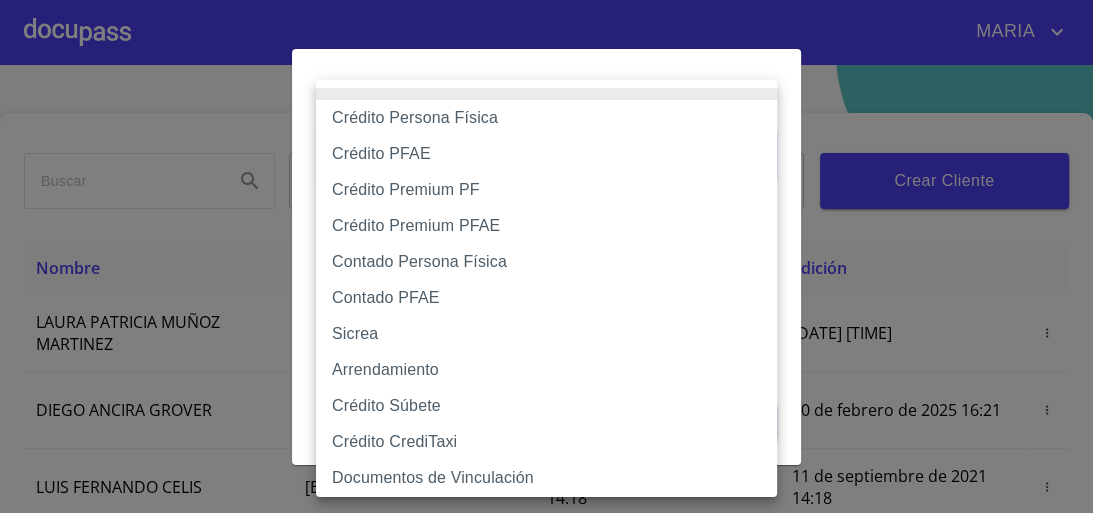 click at bounding box center (546, 256) 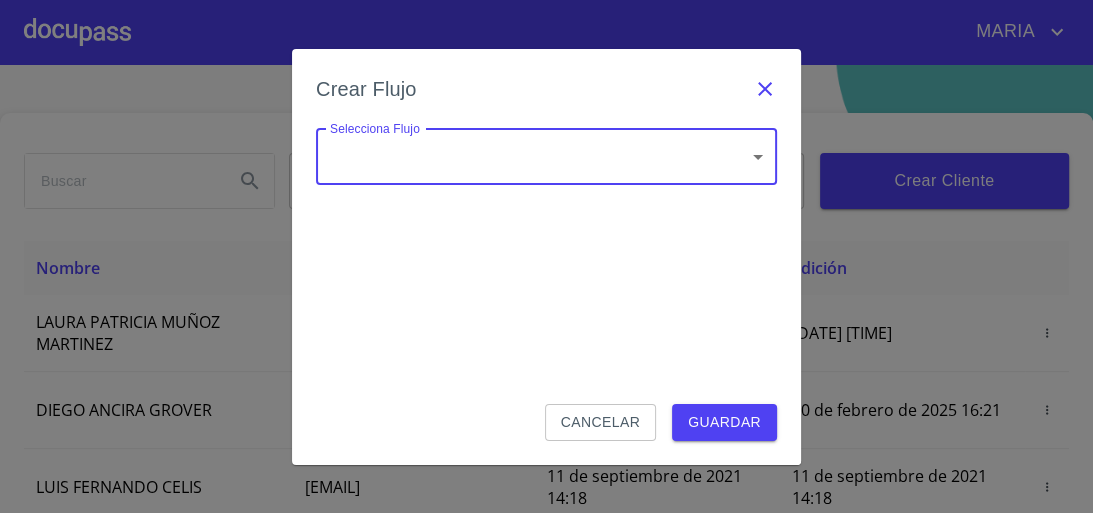 click 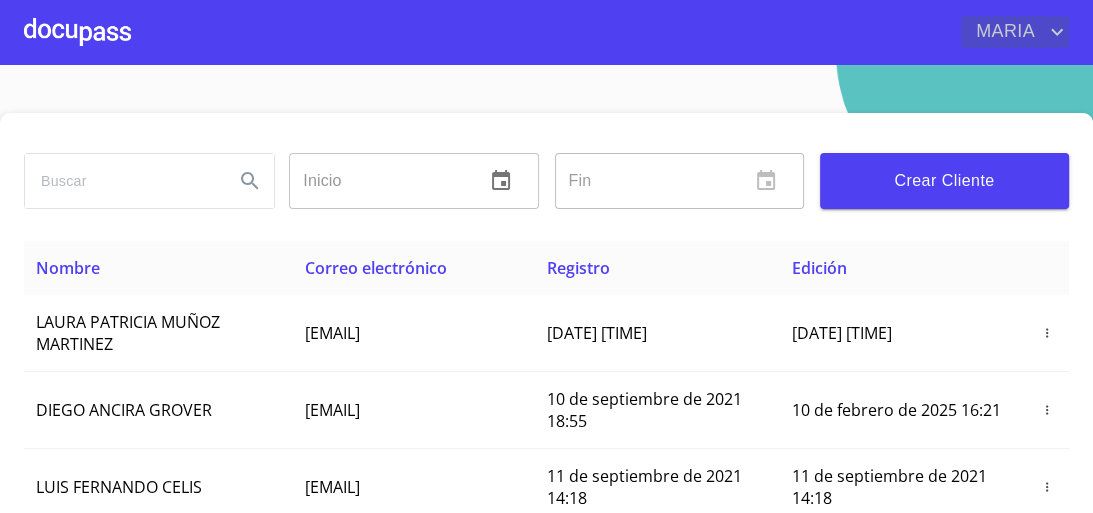 click on "MARIA" at bounding box center [1003, 32] 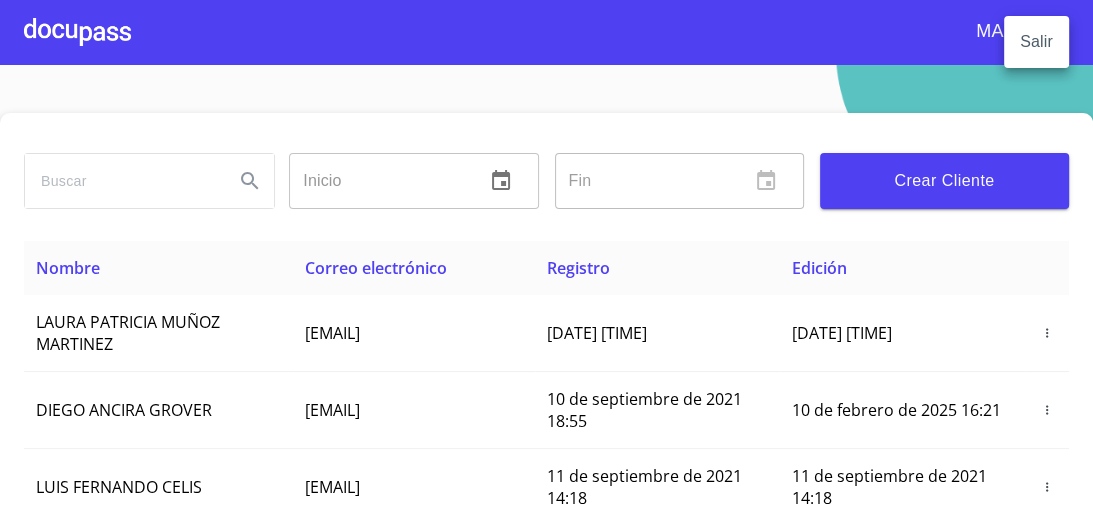 click at bounding box center [546, 256] 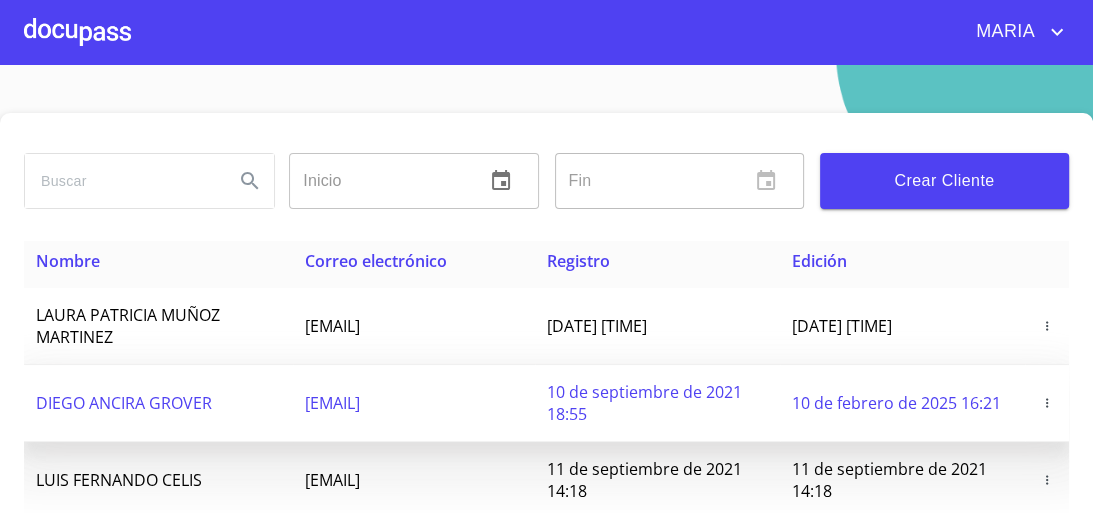 scroll, scrollTop: 0, scrollLeft: 0, axis: both 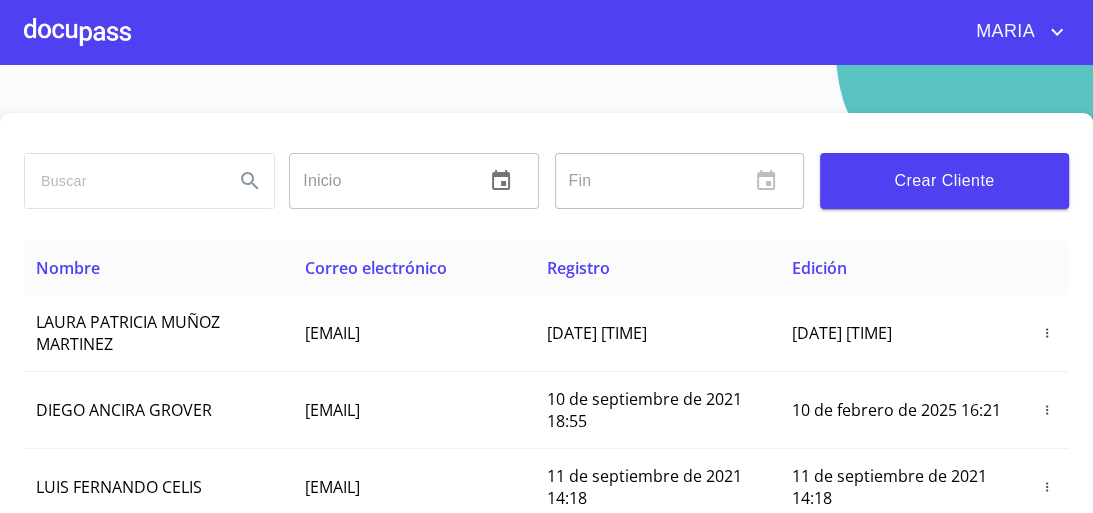 click on "MARIA" at bounding box center (1003, 32) 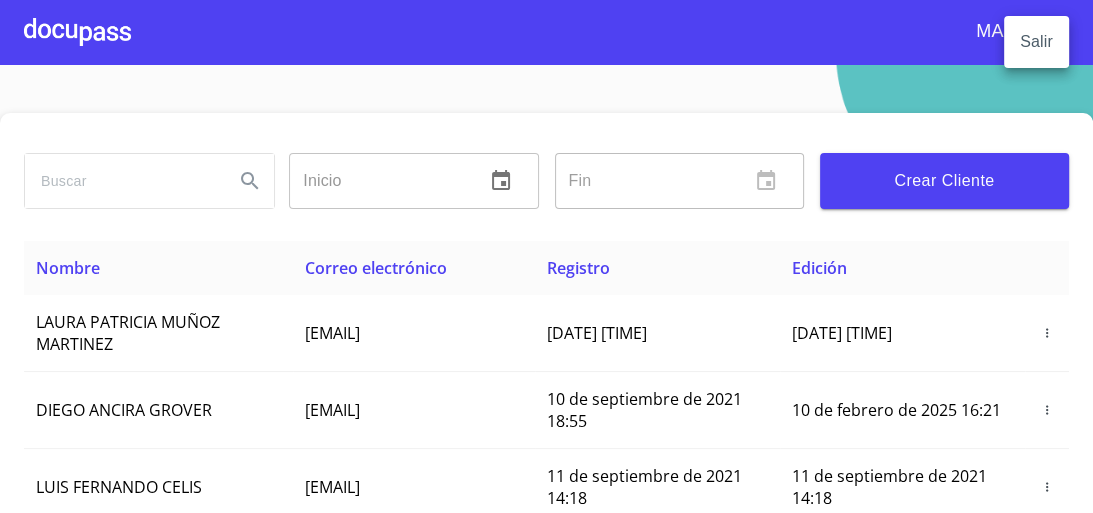 click at bounding box center (546, 256) 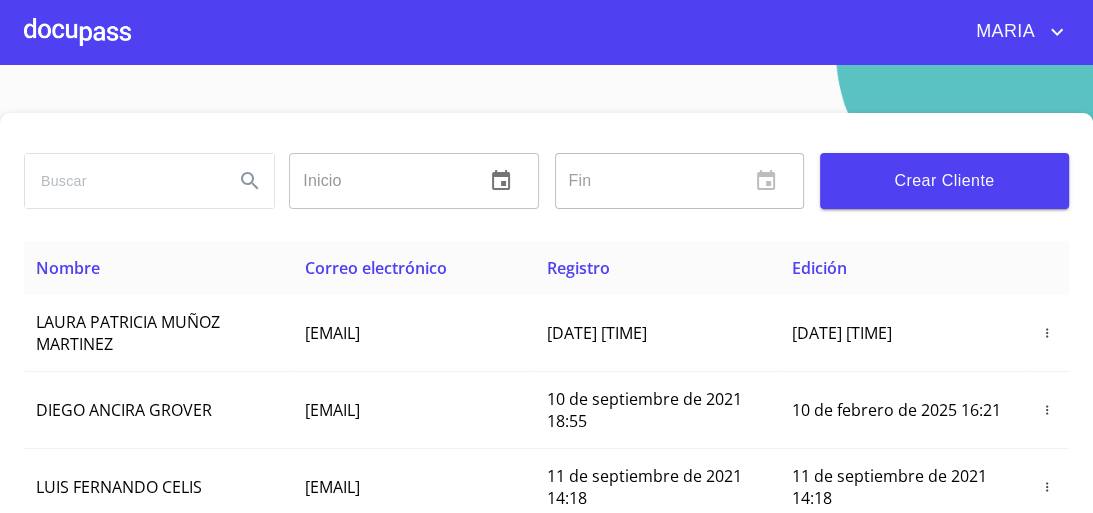 click at bounding box center [77, 32] 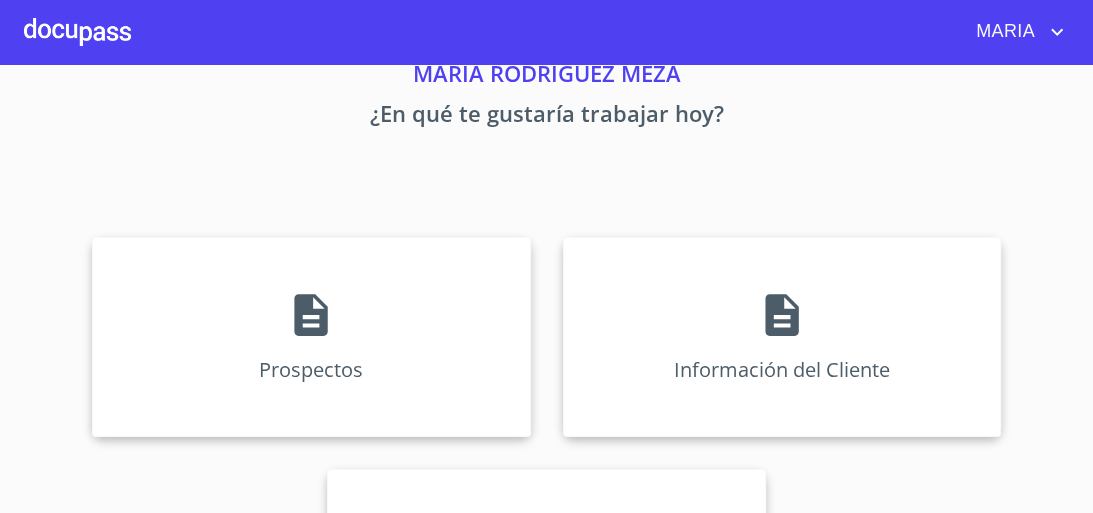 scroll, scrollTop: 80, scrollLeft: 0, axis: vertical 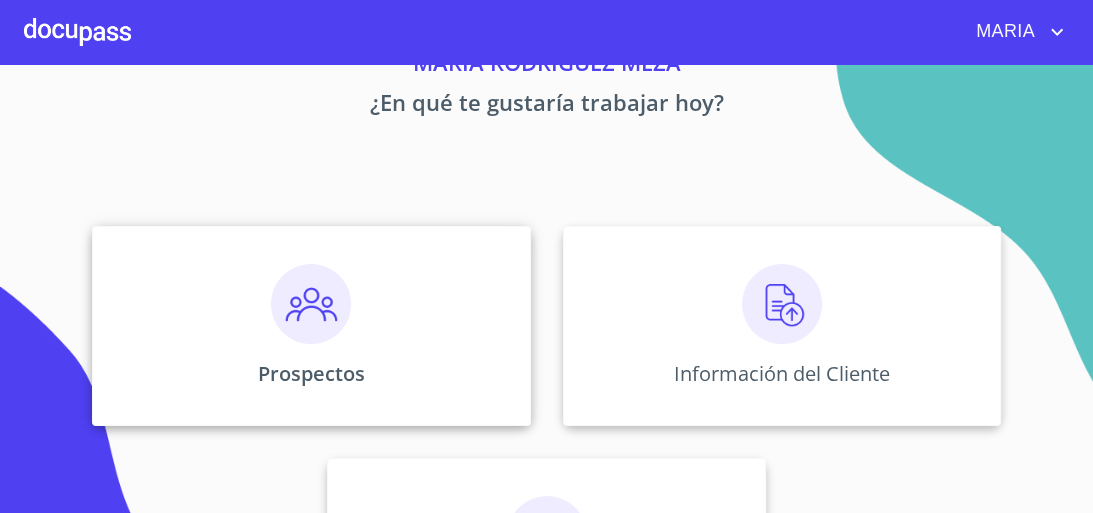 click at bounding box center [311, 304] 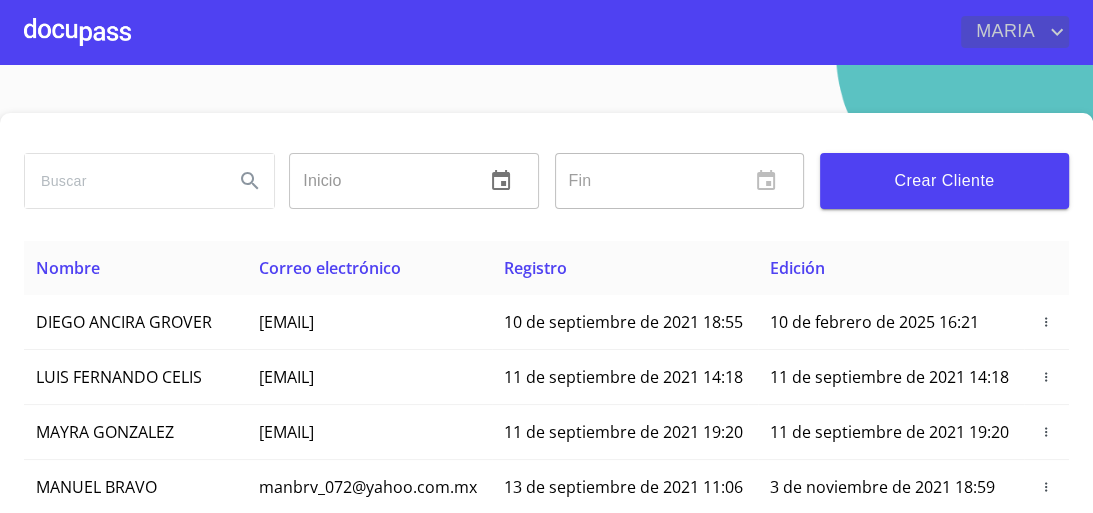 click on "MARIA" at bounding box center (1003, 32) 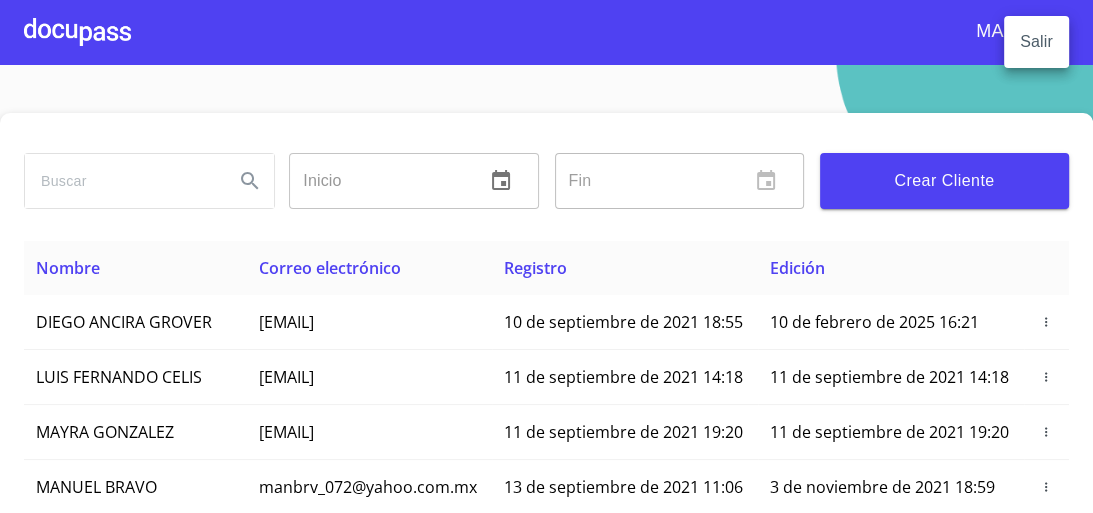 click on "Salir" at bounding box center (1036, 42) 